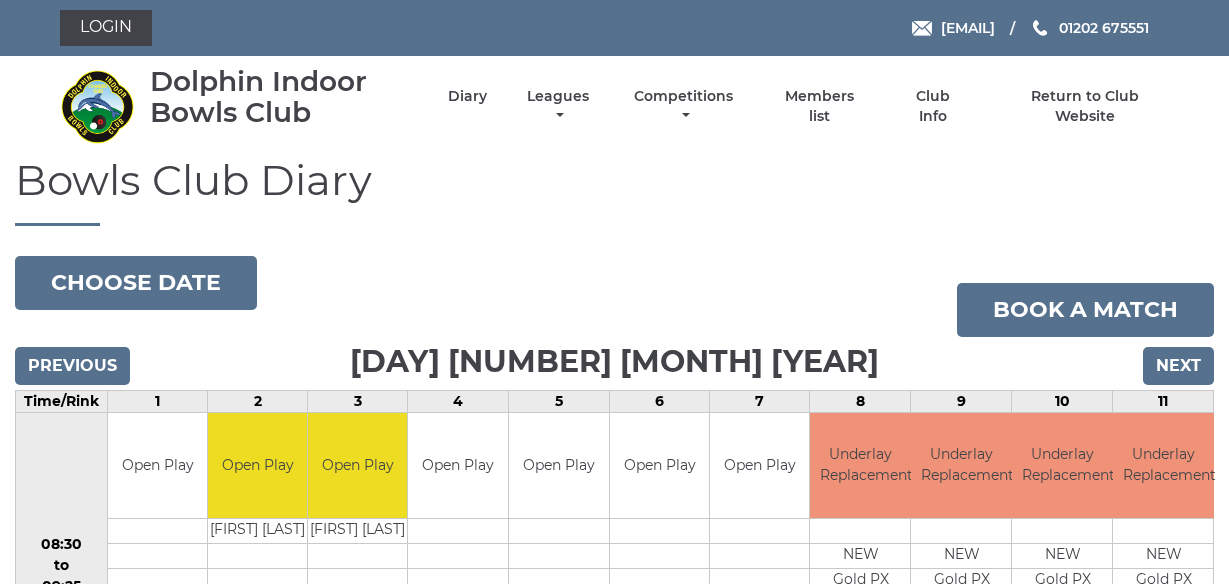 scroll, scrollTop: 0, scrollLeft: 0, axis: both 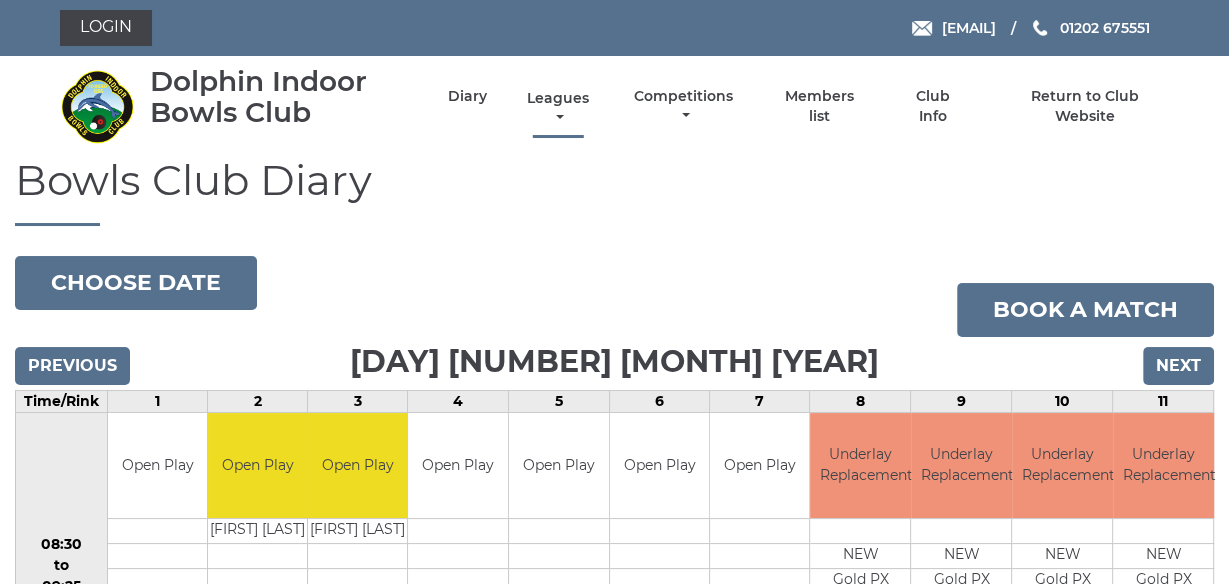 click on "Leagues" at bounding box center [558, 108] 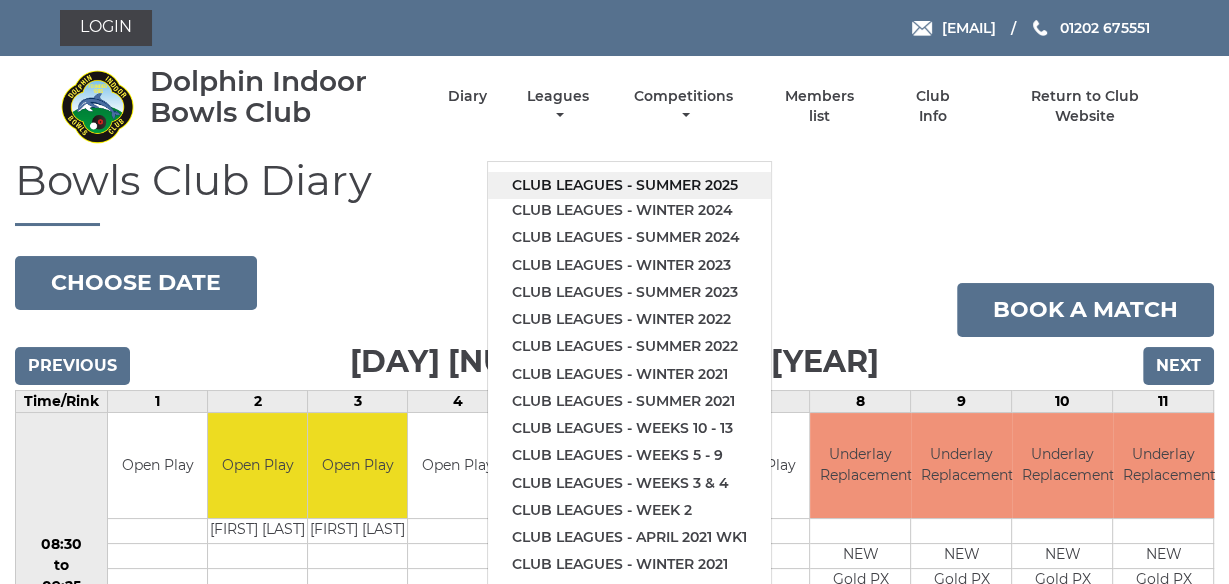 click on "Club leagues - Summer 2025" at bounding box center [629, 185] 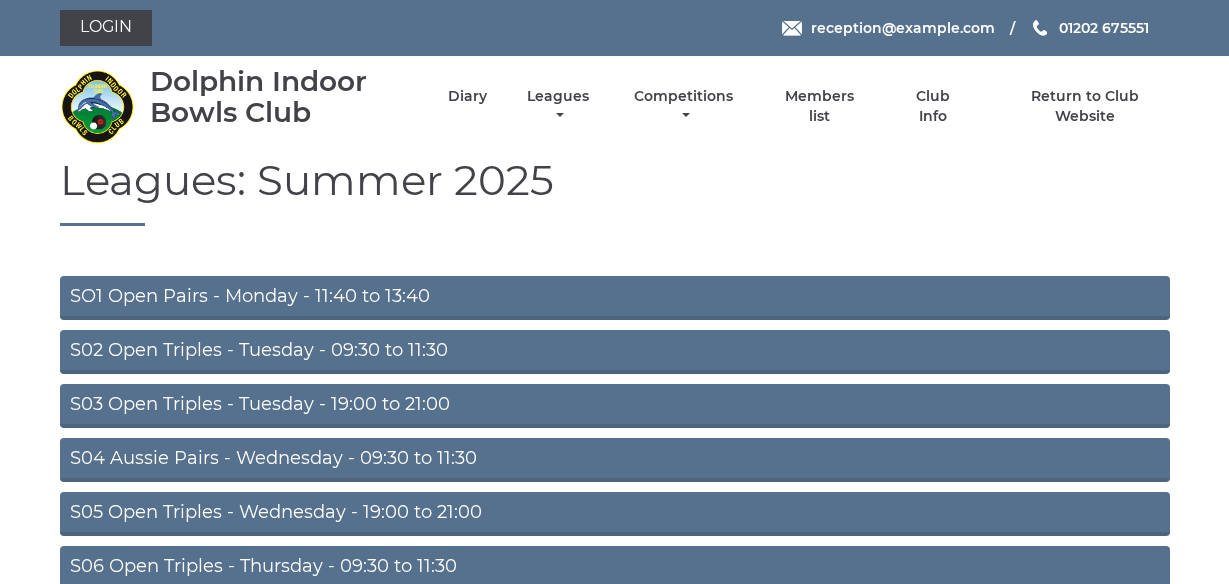 scroll, scrollTop: 0, scrollLeft: 0, axis: both 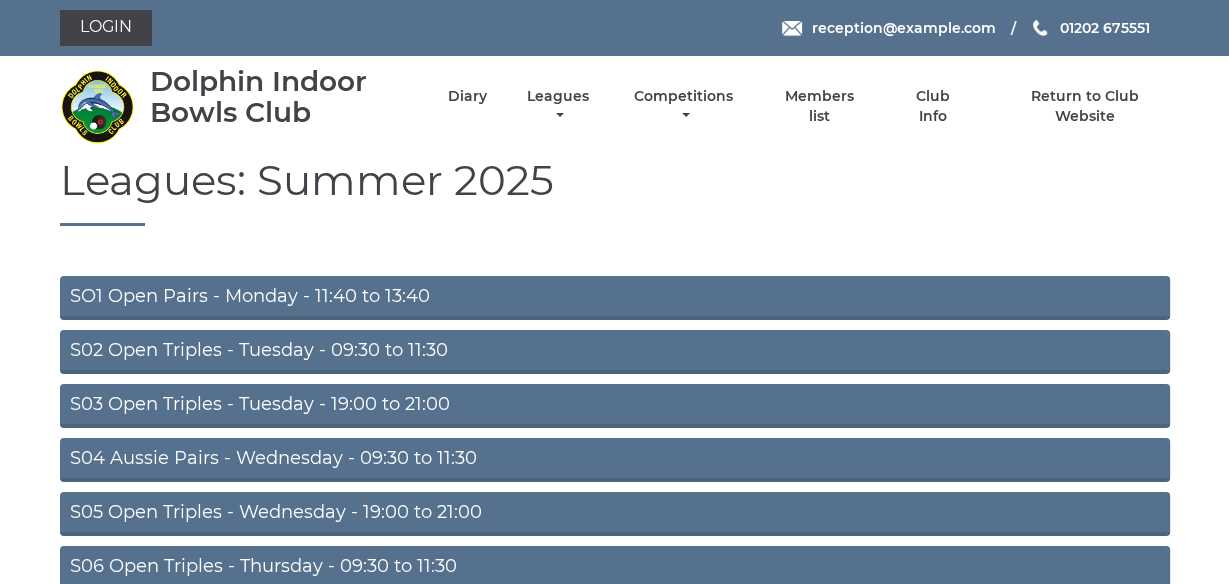 click on "S02 Open Triples - Tuesday - 09:30 to 11:30" at bounding box center [615, 352] 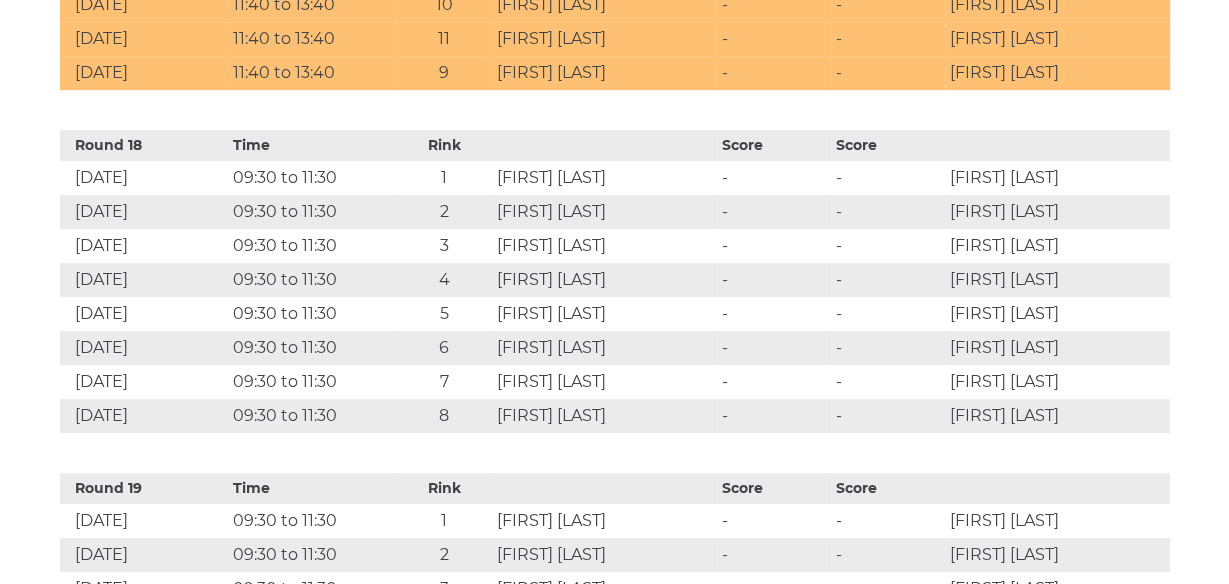 scroll, scrollTop: 6912, scrollLeft: 0, axis: vertical 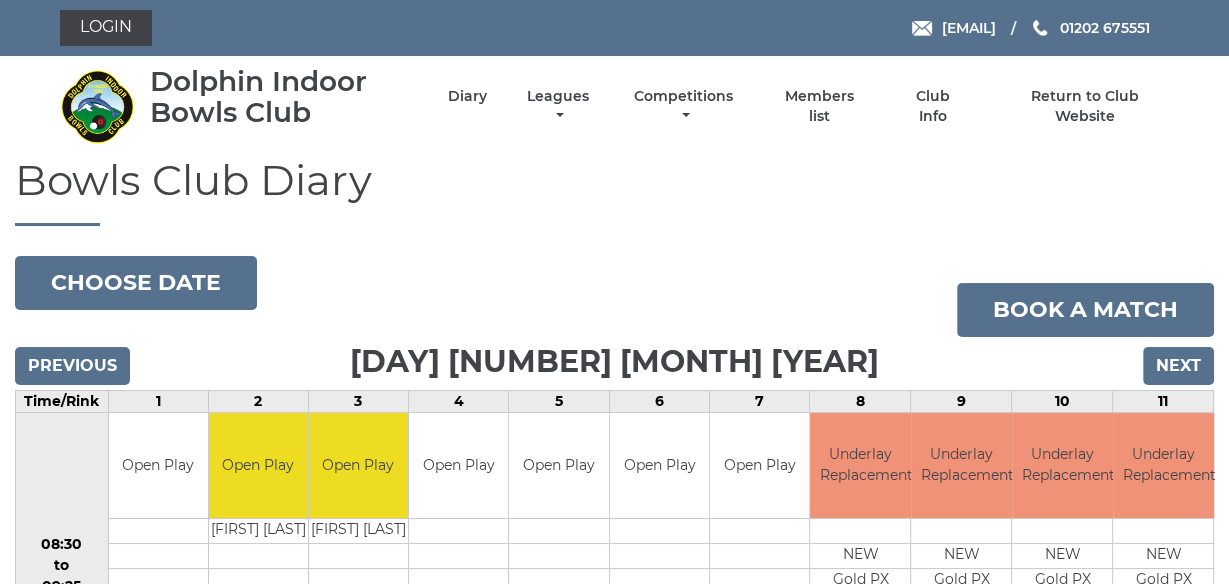 click on "Bowls Club Diary" at bounding box center [614, 191] 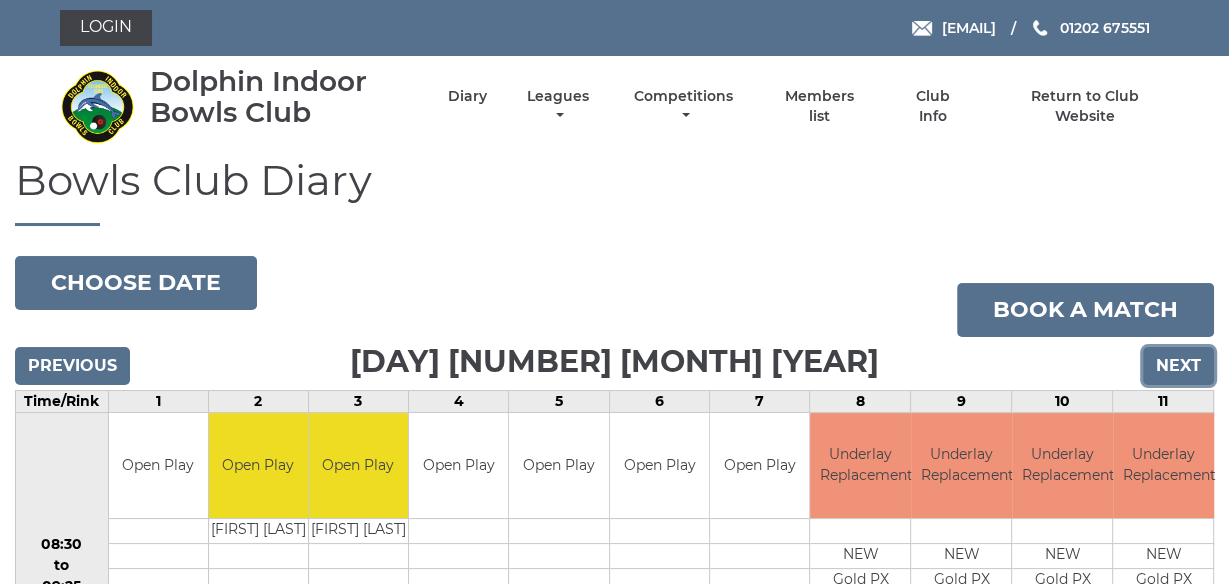 click on "Next" at bounding box center [1178, 366] 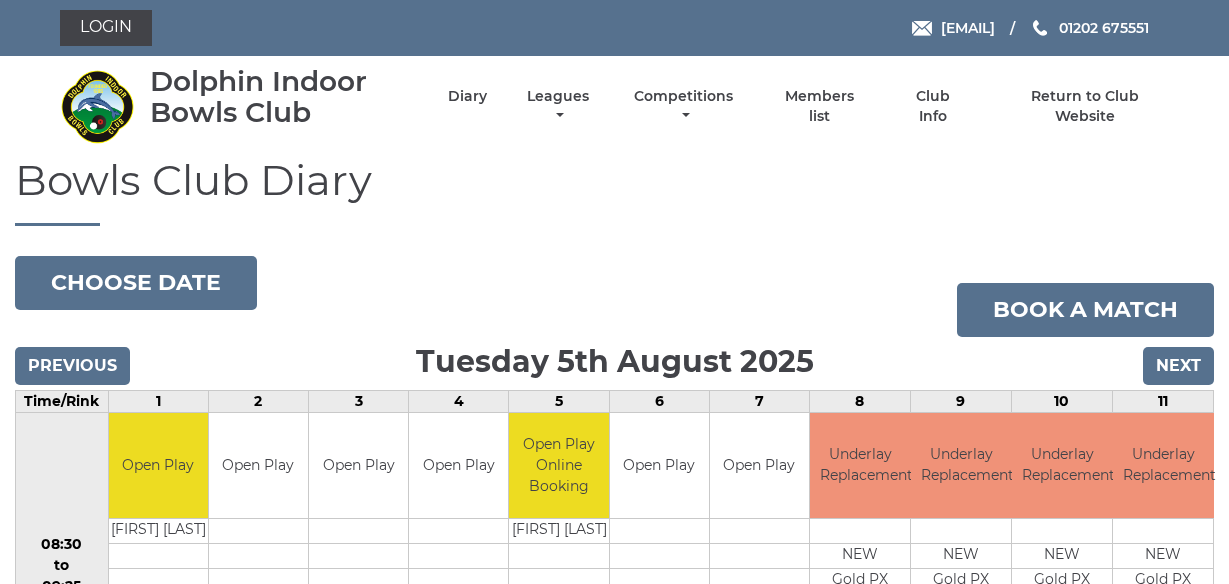 scroll, scrollTop: 0, scrollLeft: 0, axis: both 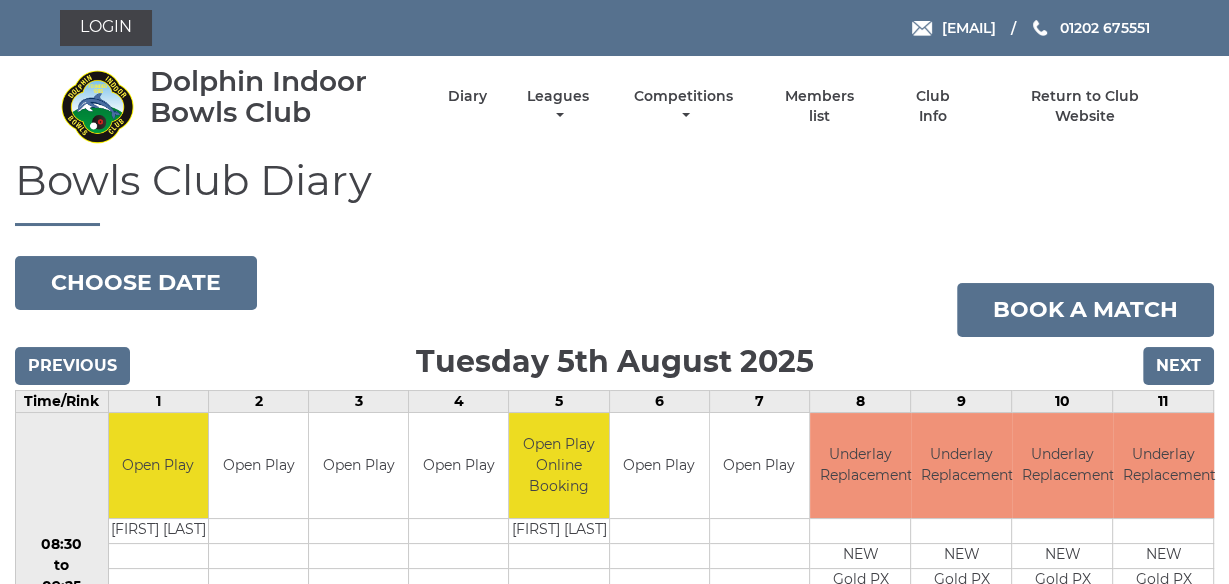 click on "Bowls Club Diary" at bounding box center (614, 191) 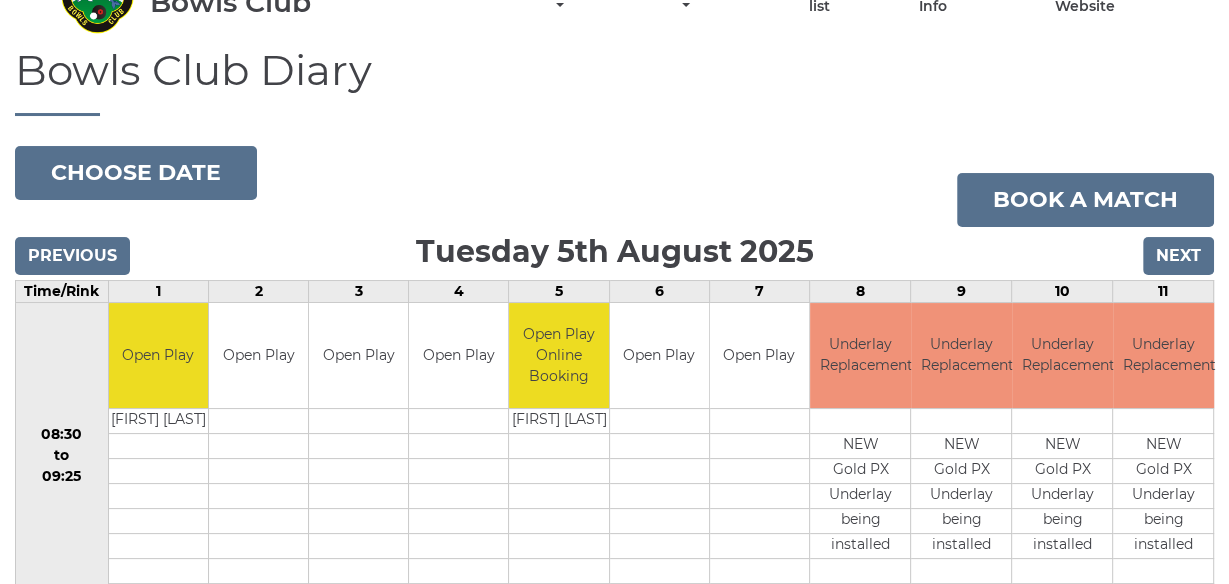 scroll, scrollTop: 96, scrollLeft: 0, axis: vertical 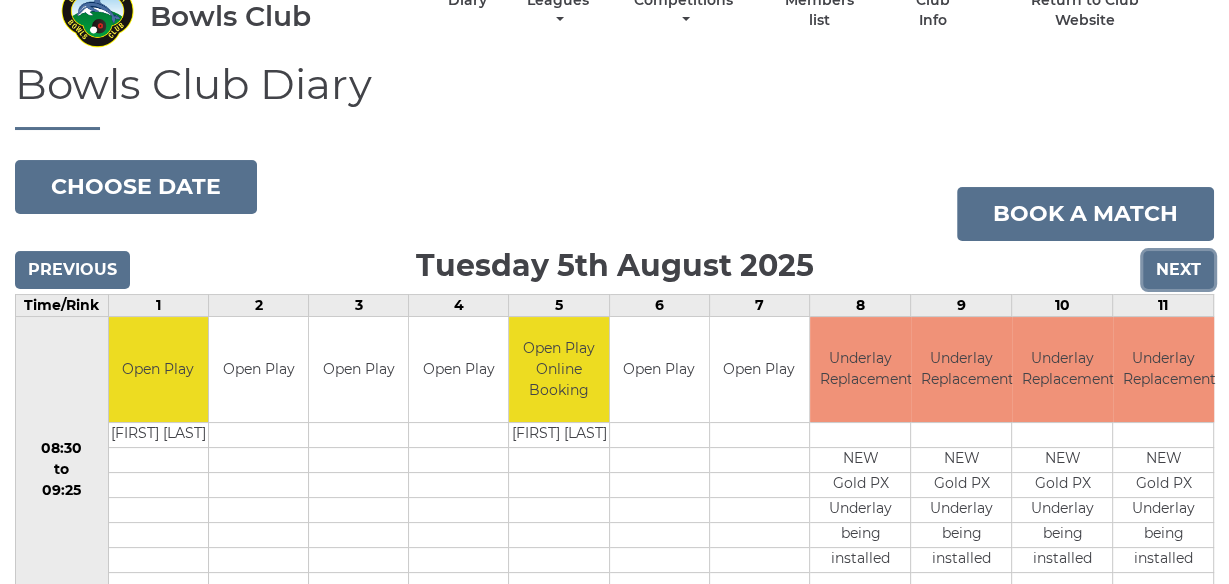 click on "Next" at bounding box center (1178, 270) 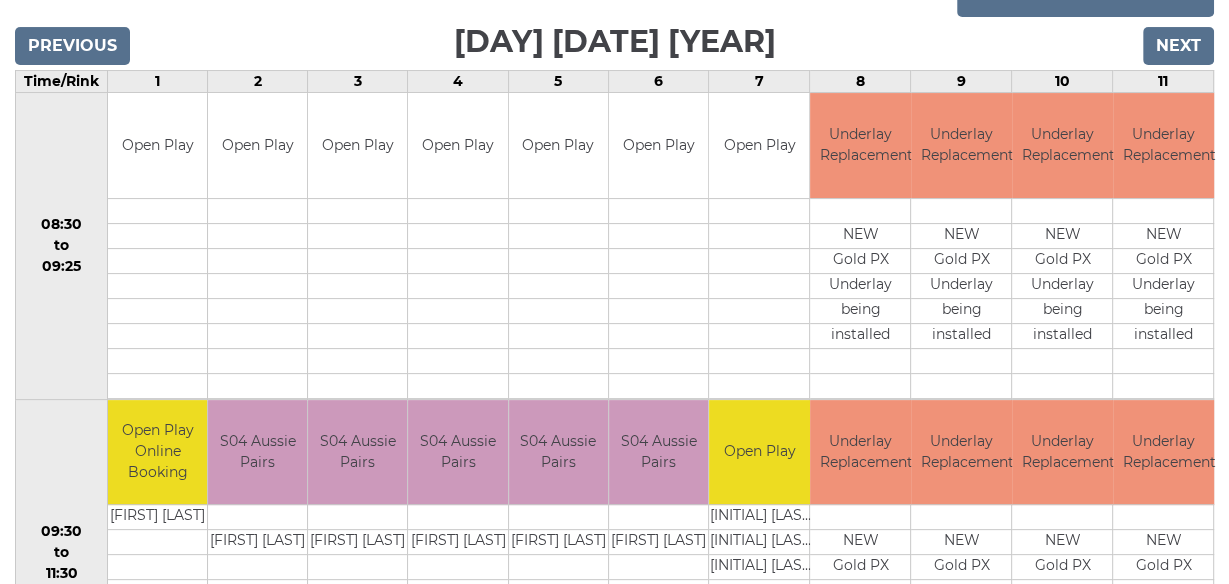scroll, scrollTop: 320, scrollLeft: 0, axis: vertical 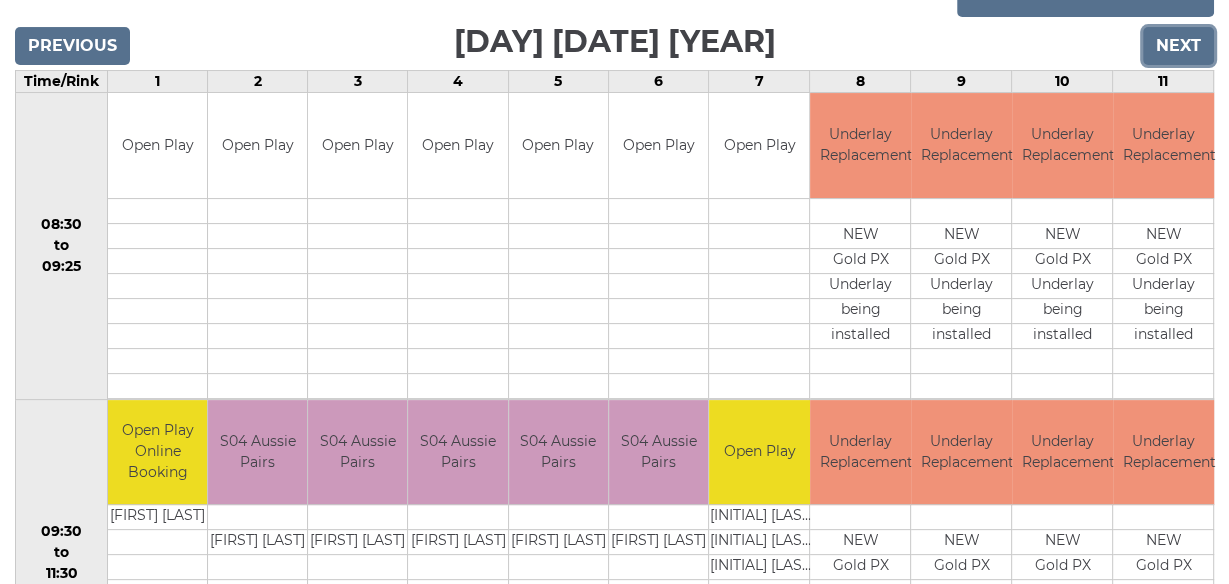 click on "Next" at bounding box center (1178, 46) 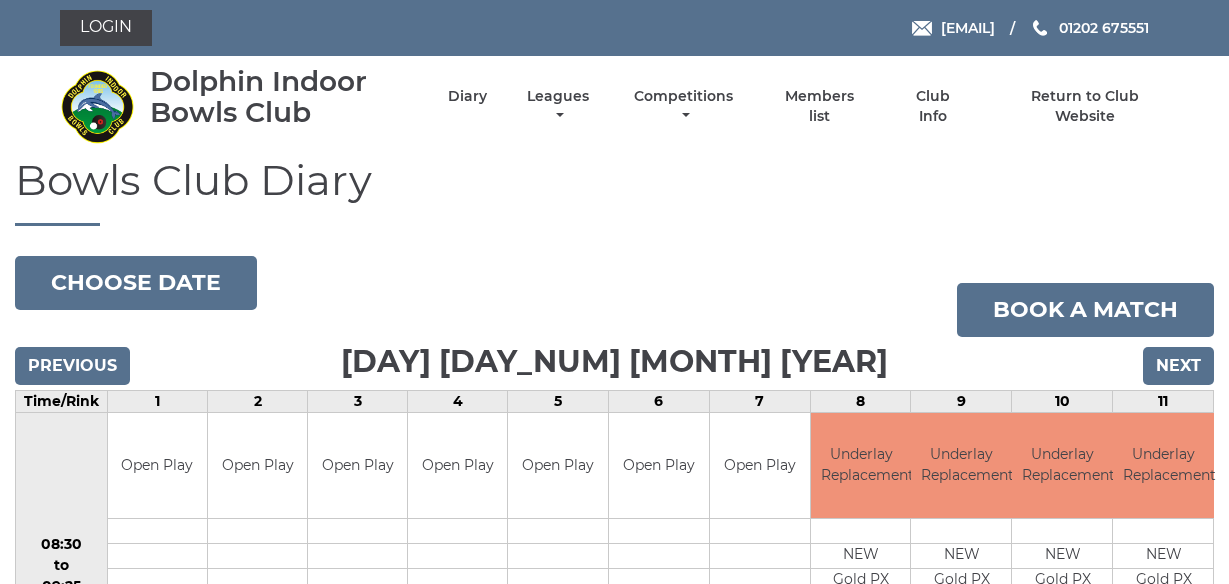 scroll, scrollTop: 0, scrollLeft: 0, axis: both 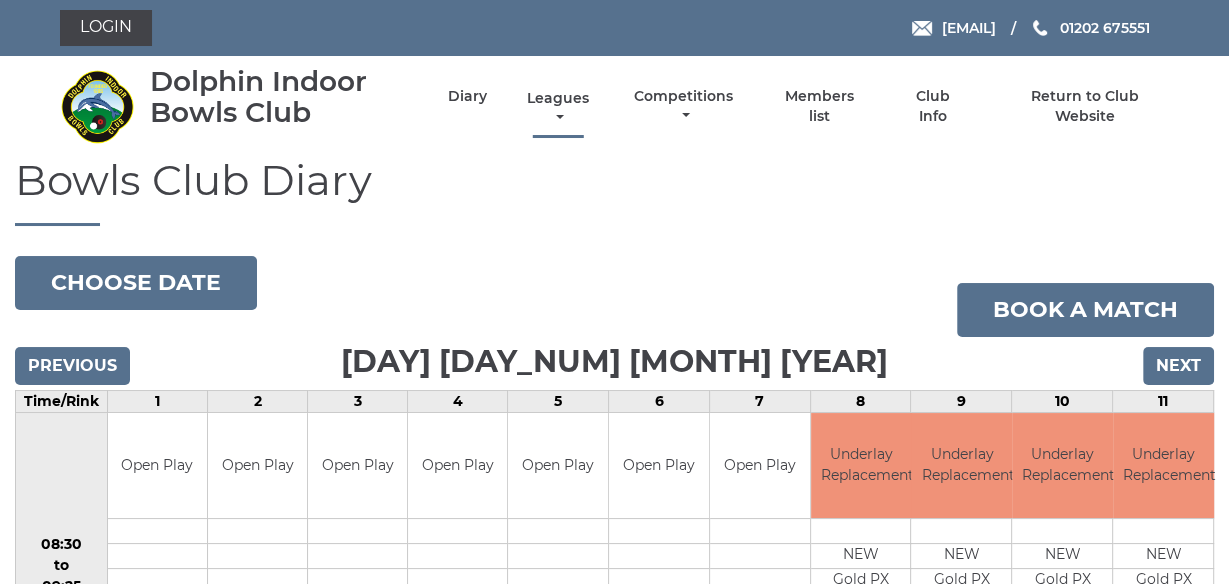 click on "Leagues" at bounding box center (558, 108) 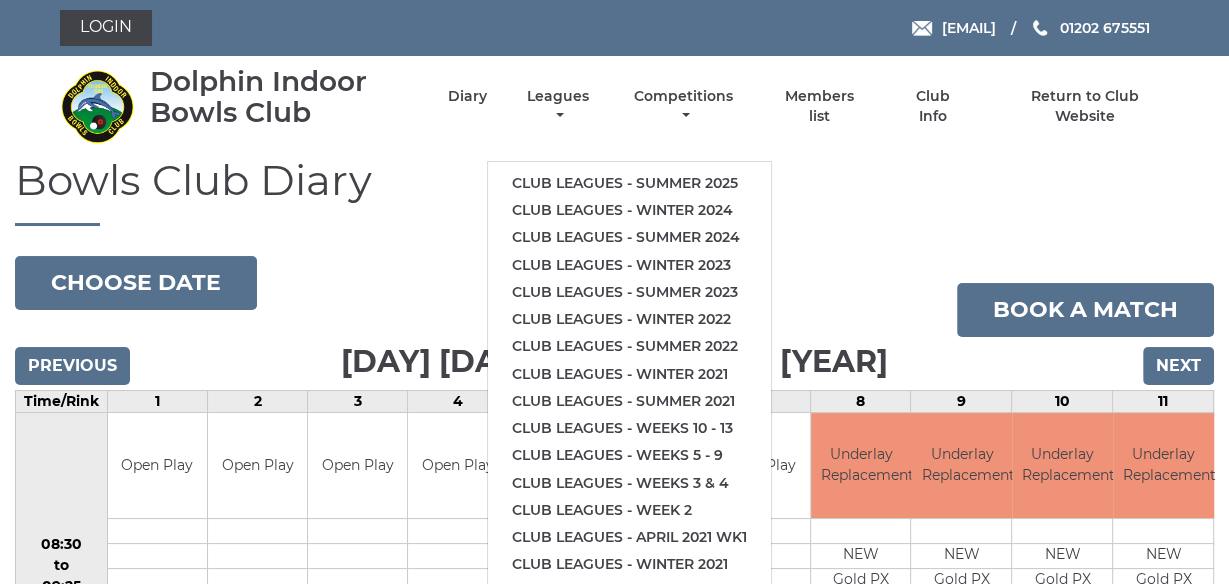 click on "Bowls Club Diary
[DATE]
Choose date
Book a match
[DAY] [DAY_NUM] [MONTH] [YEAR]
Previous
Next
Time/Rink
1
2
3
4
5
6
7
8
9
10
11
08:30 to 09:25" at bounding box center [614, 939] 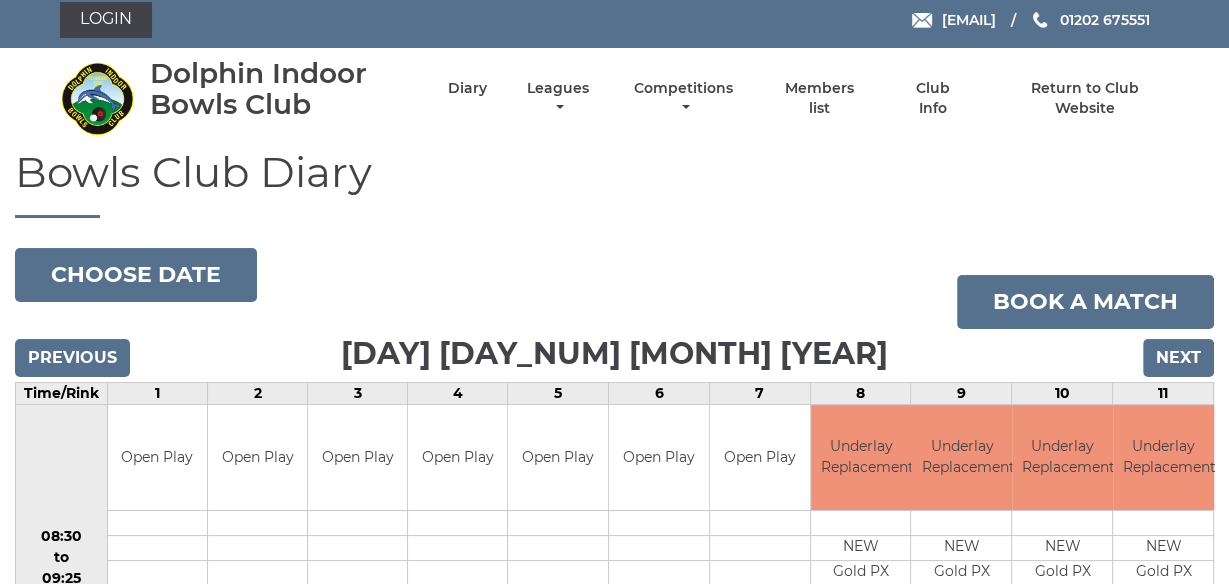 scroll, scrollTop: 0, scrollLeft: 0, axis: both 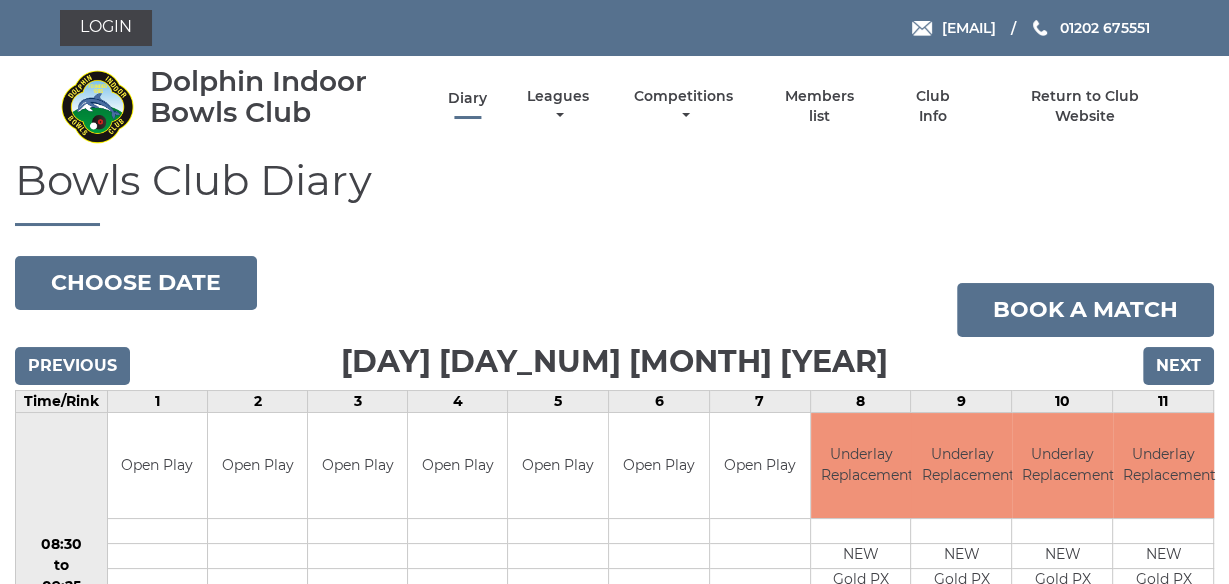 click on "Diary" at bounding box center (467, 98) 